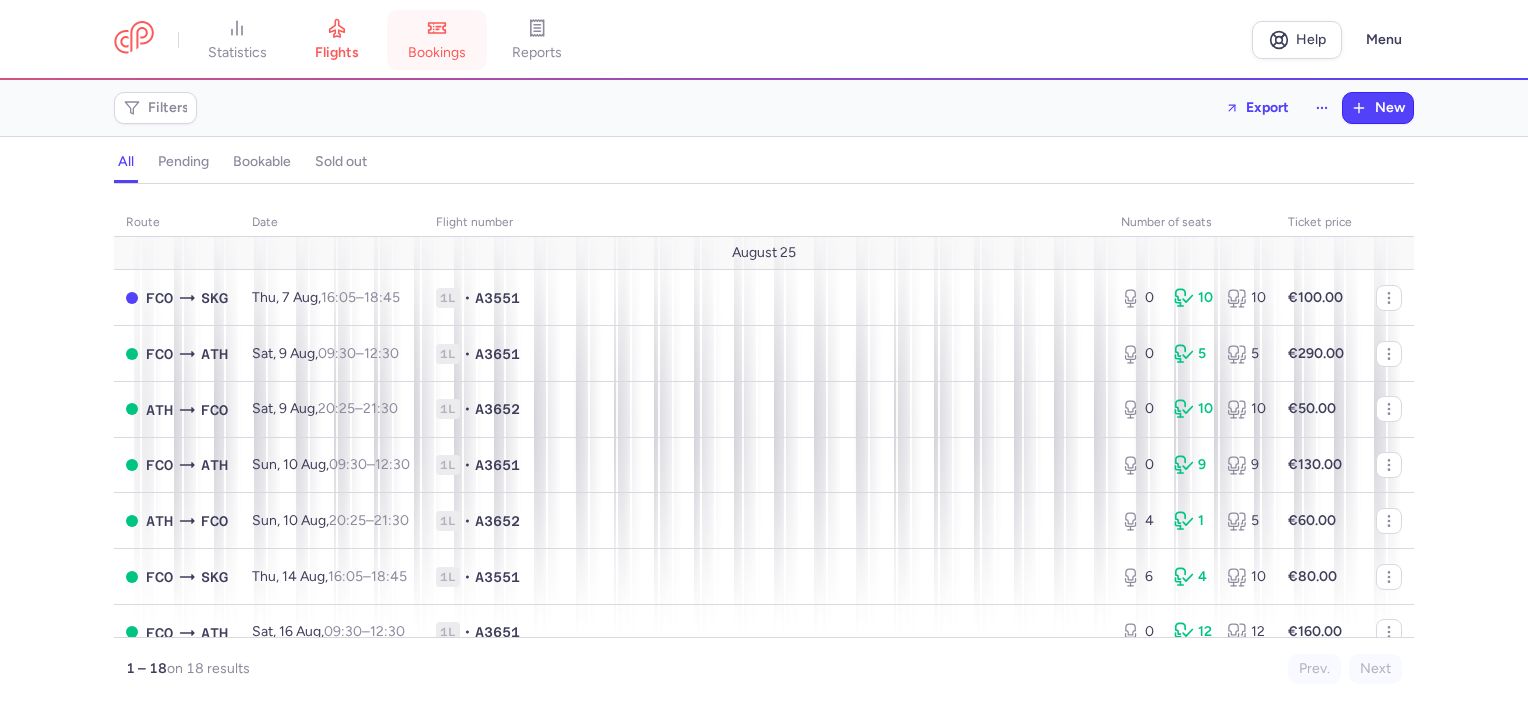 scroll, scrollTop: 0, scrollLeft: 0, axis: both 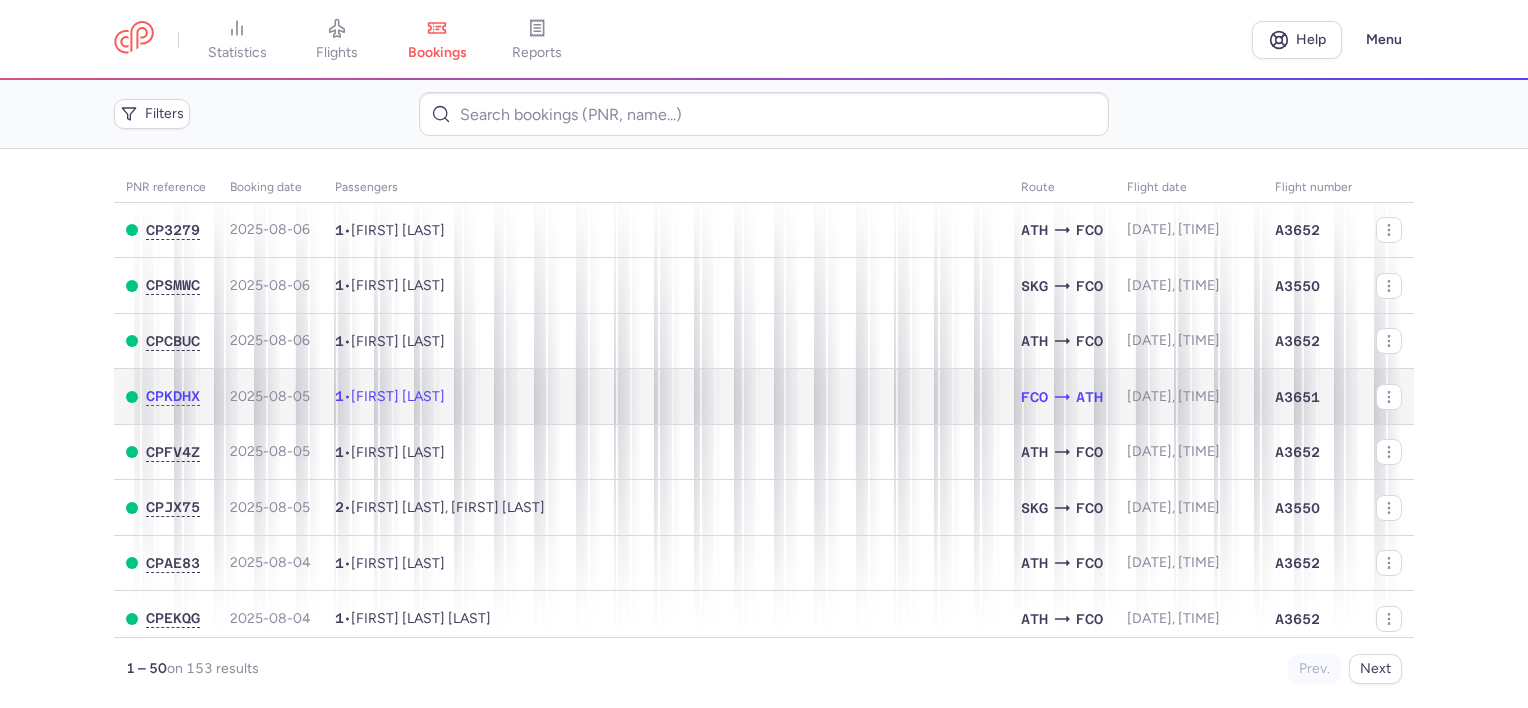 click on "1 • [FIRST] [LAST]" 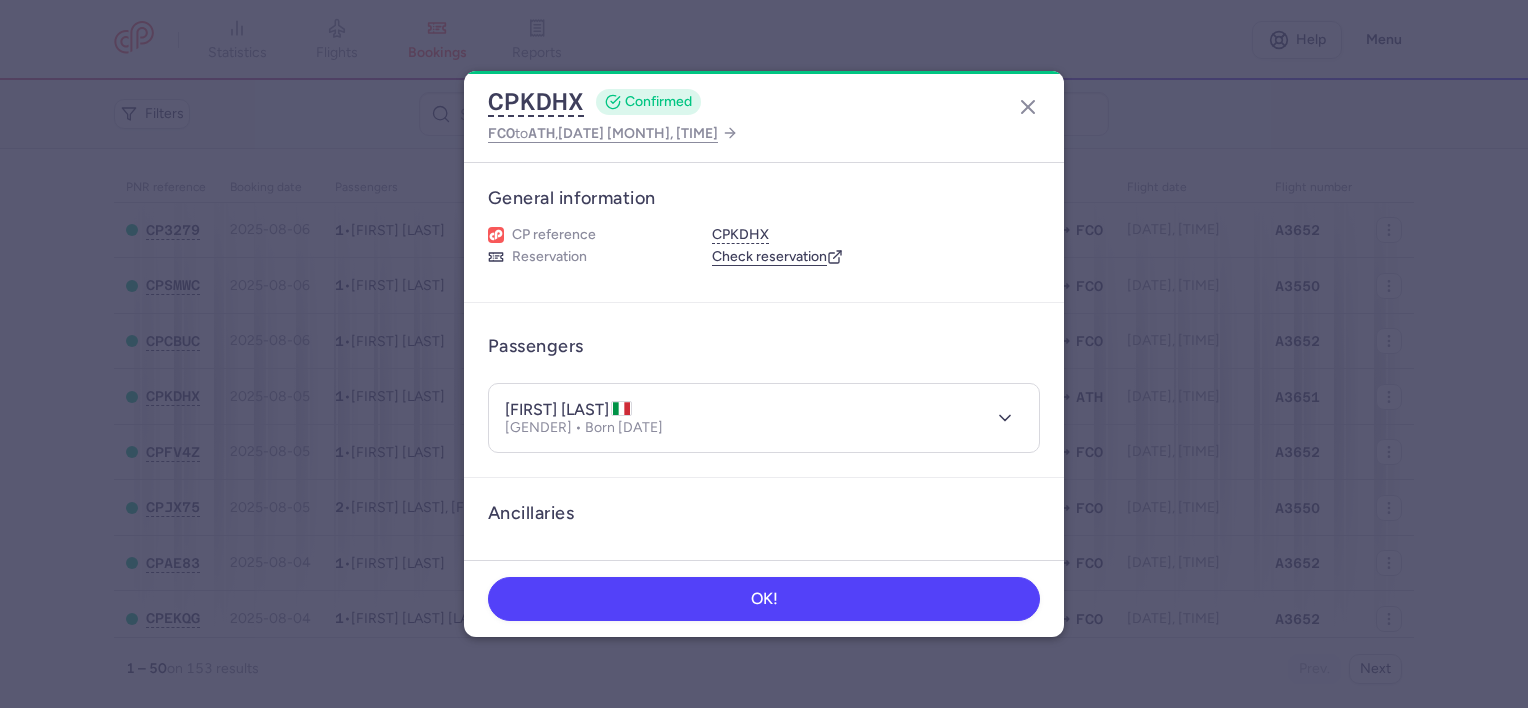 click on "[FIRST] [LAST]" at bounding box center [568, 410] 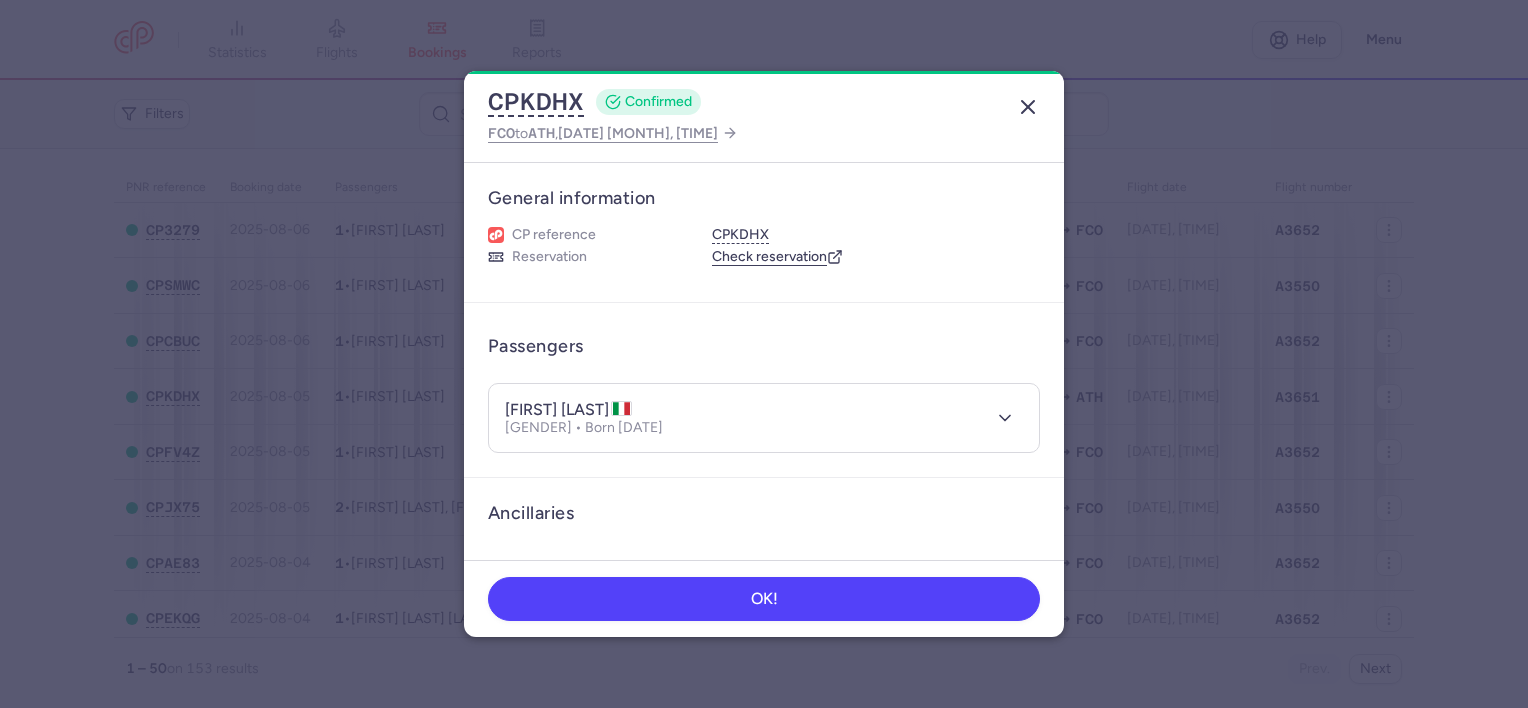 click 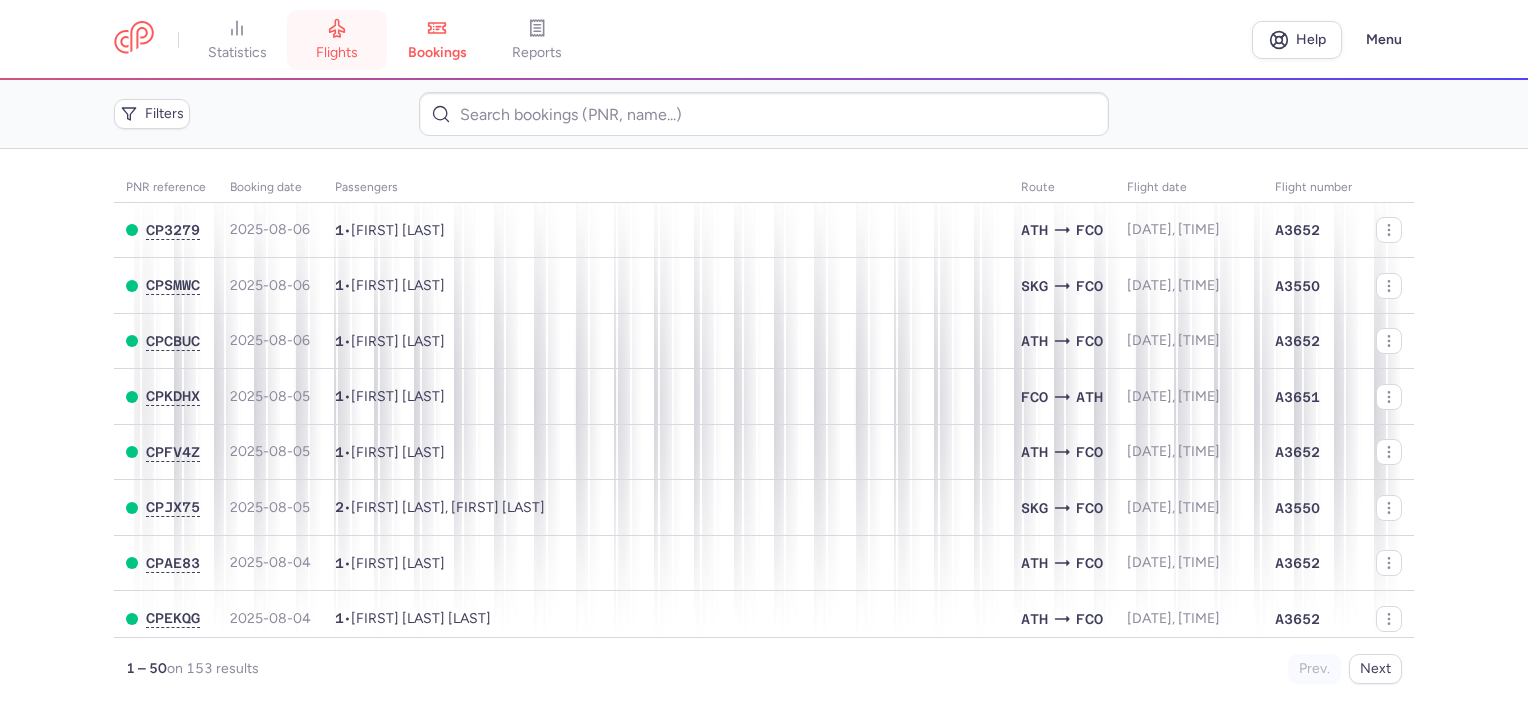 click on "flights" at bounding box center [337, 53] 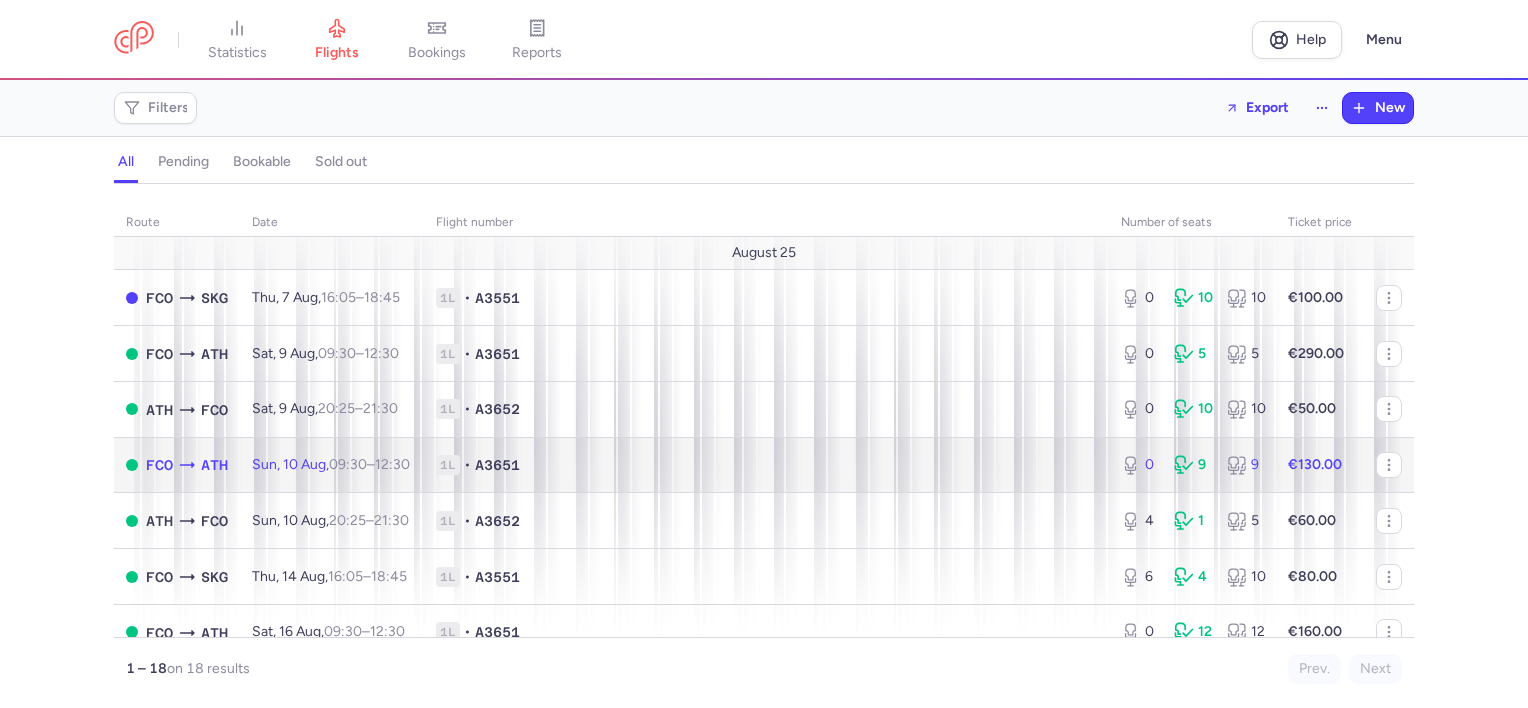 click on "[DAY], [DAY] [MONTH], [TIME] – [TIME] [TIMEZONE]" 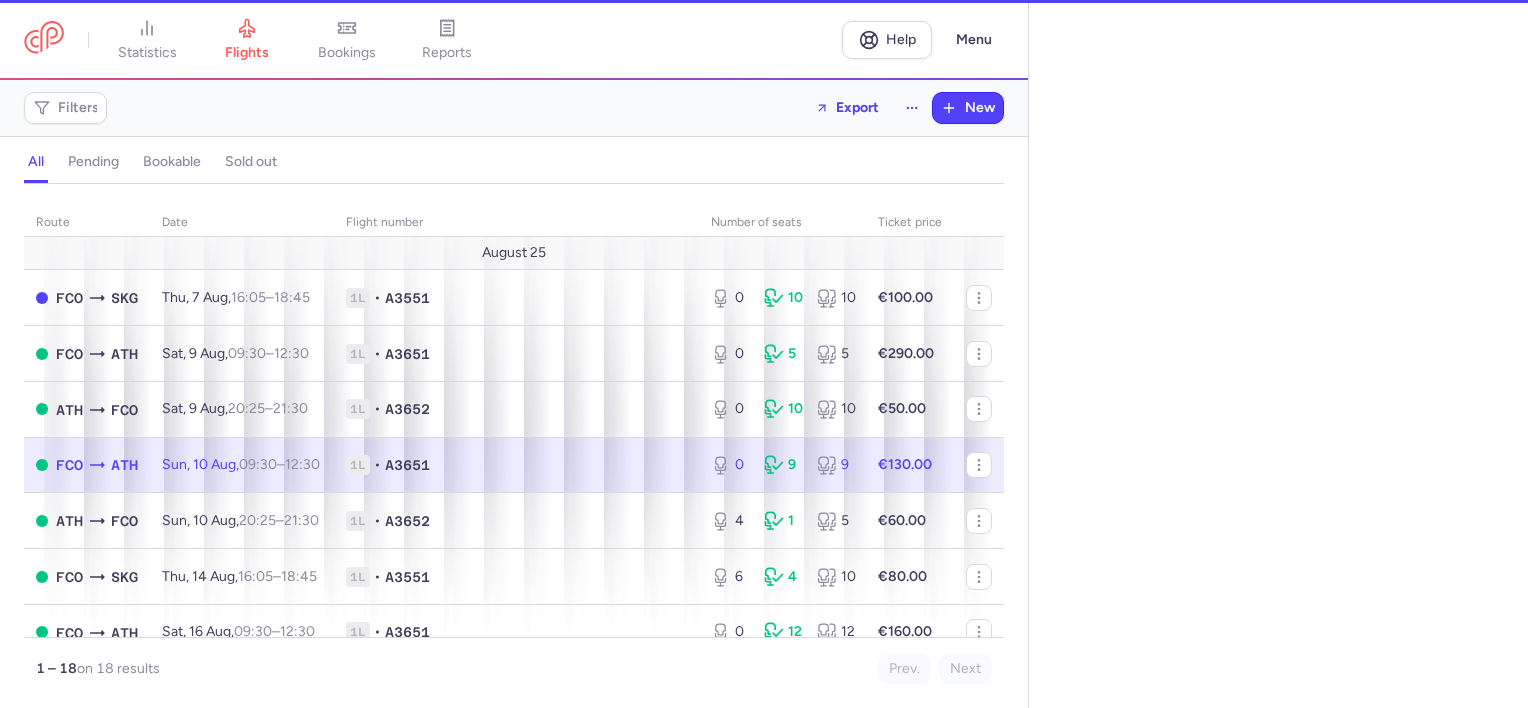 select on "days" 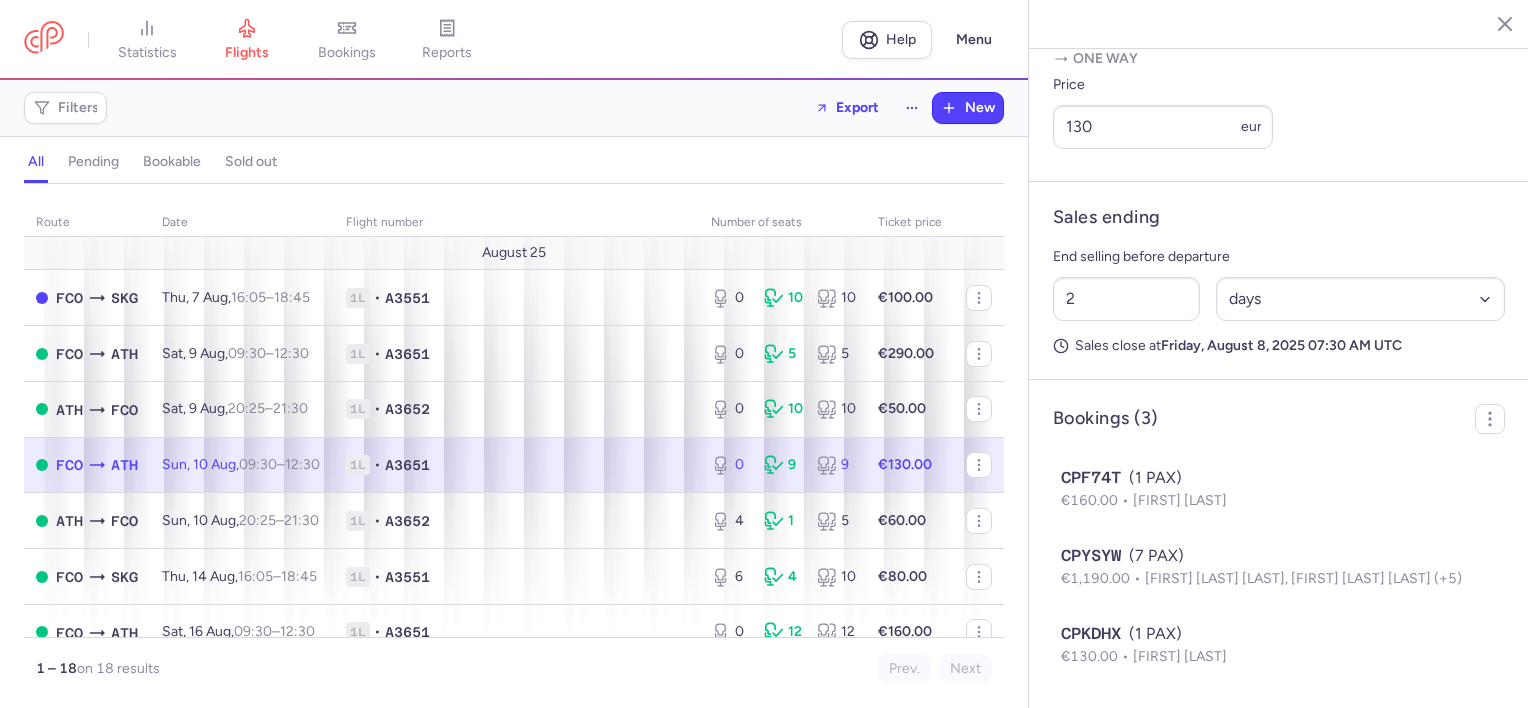 scroll, scrollTop: 878, scrollLeft: 0, axis: vertical 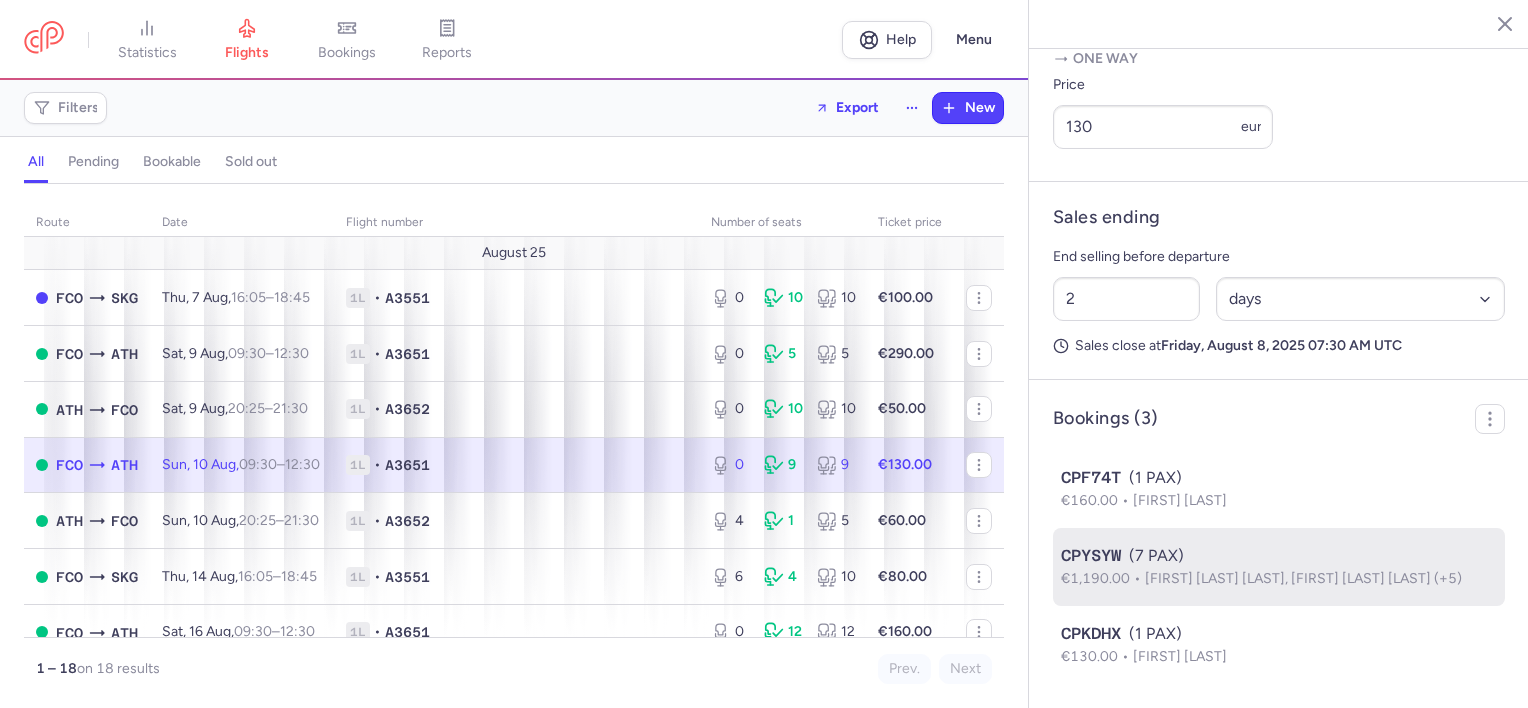 click on "[FIRST] [LAST] [LAST], [FIRST] [LAST] [LAST] (+5)" at bounding box center (1303, 578) 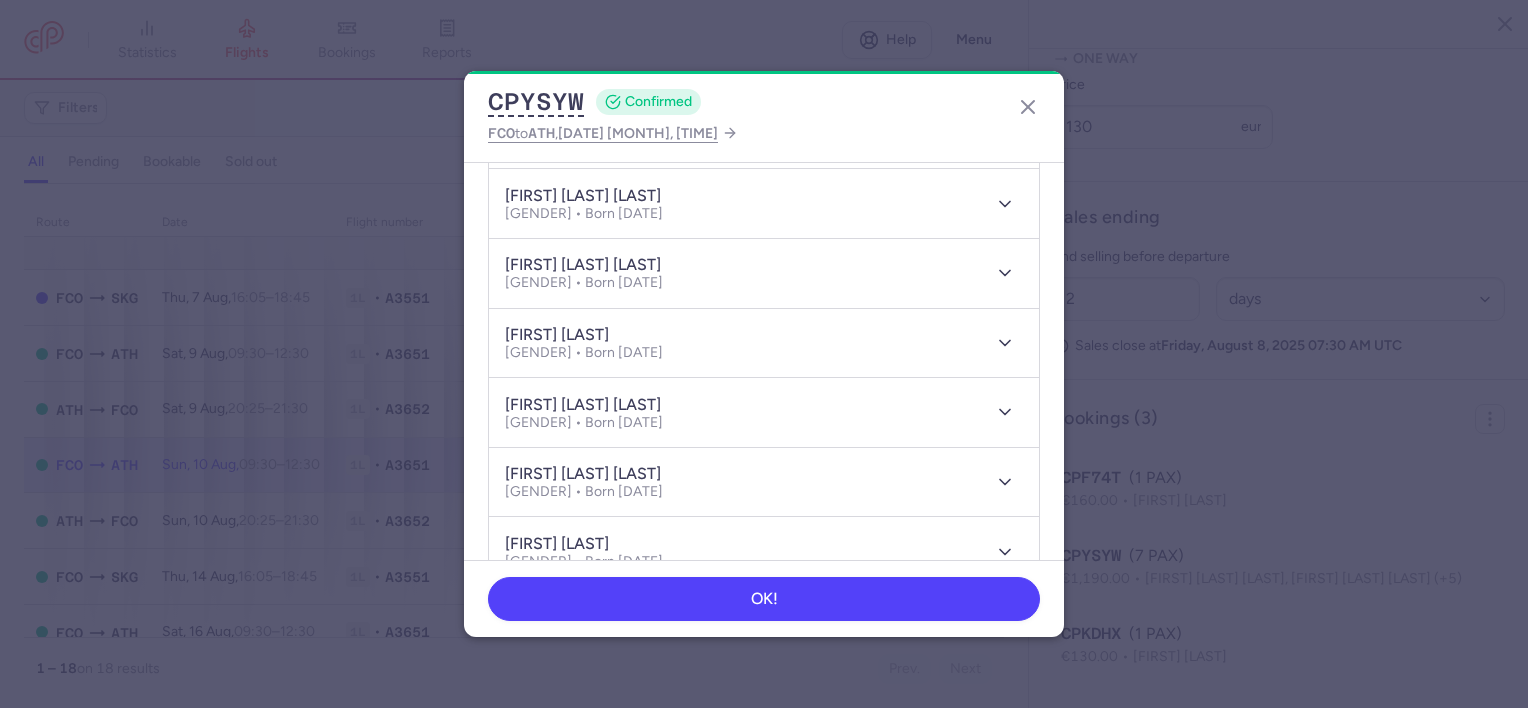 scroll, scrollTop: 300, scrollLeft: 0, axis: vertical 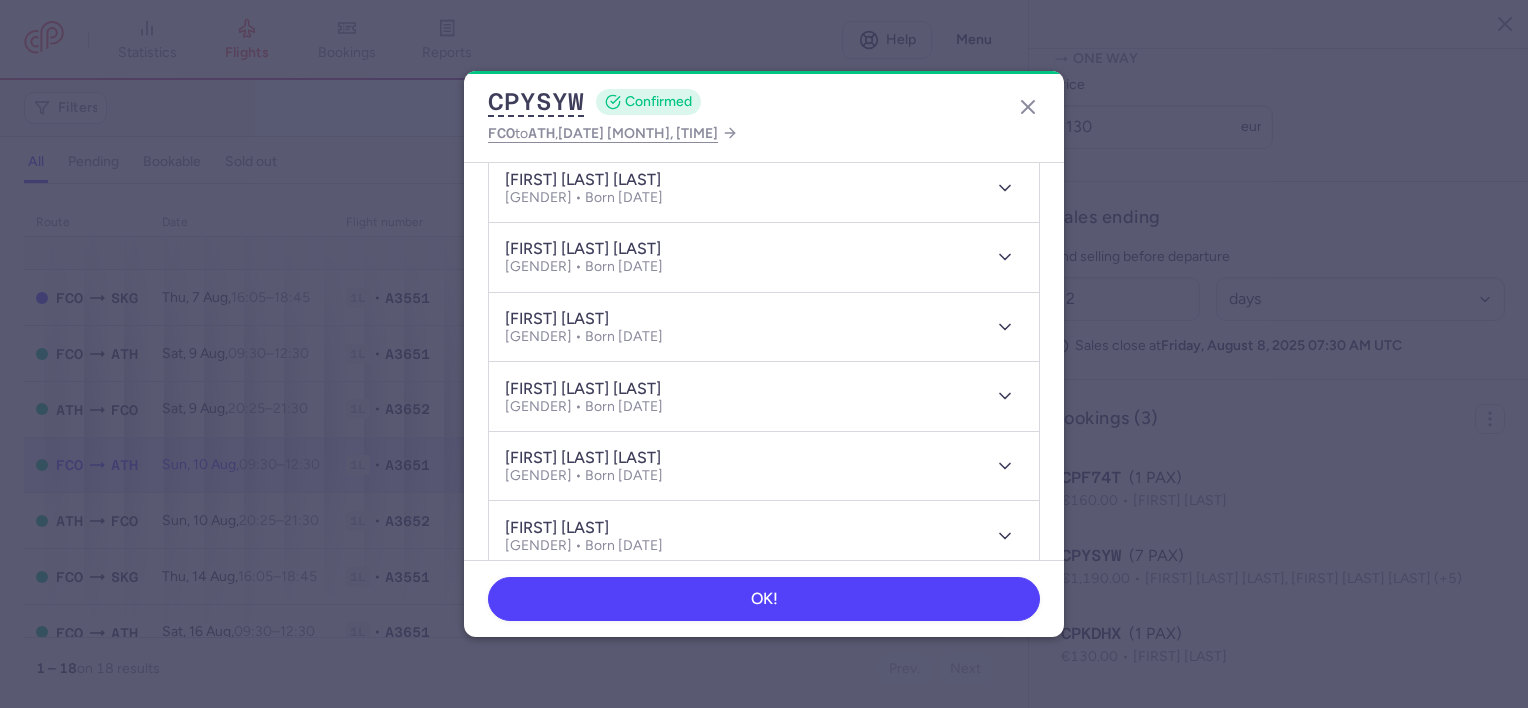 type 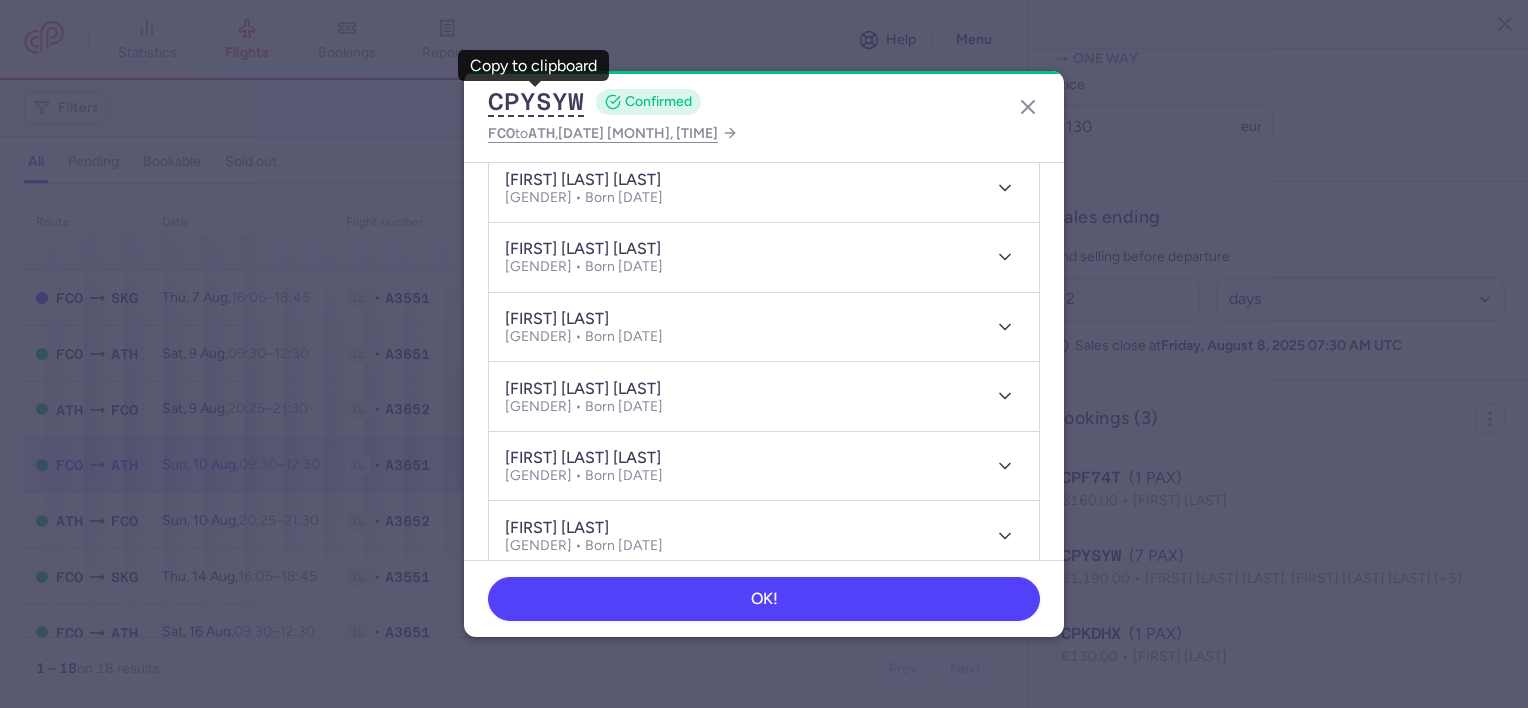 scroll, scrollTop: 400, scrollLeft: 0, axis: vertical 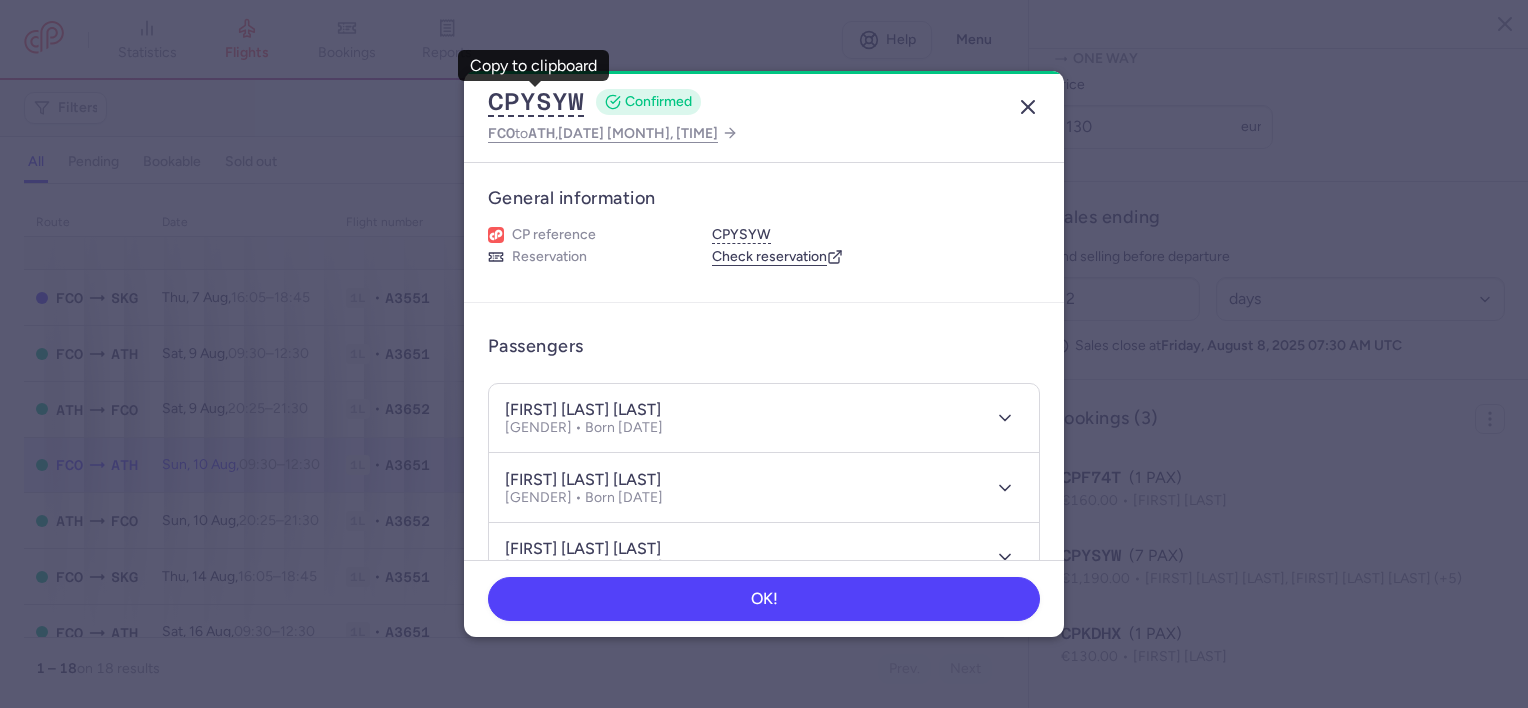 click 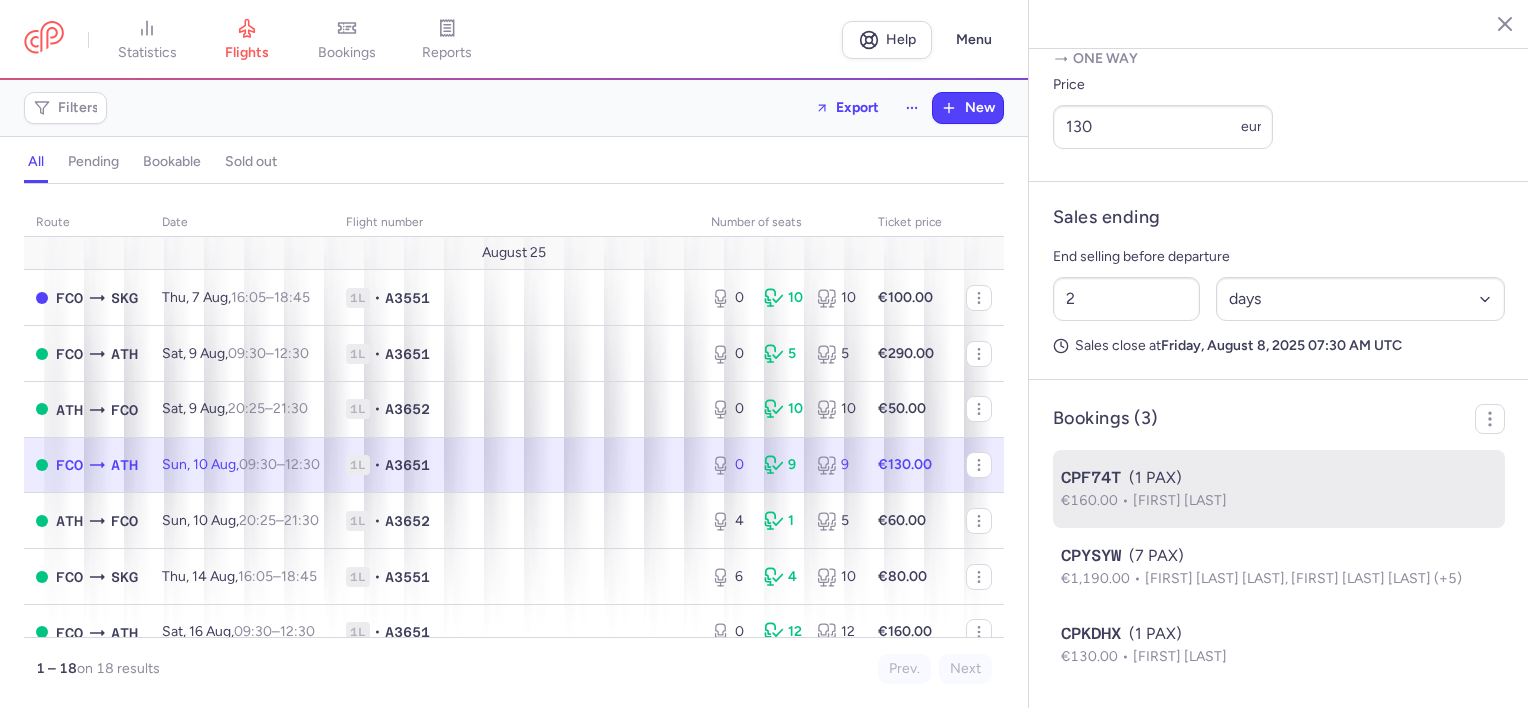 type 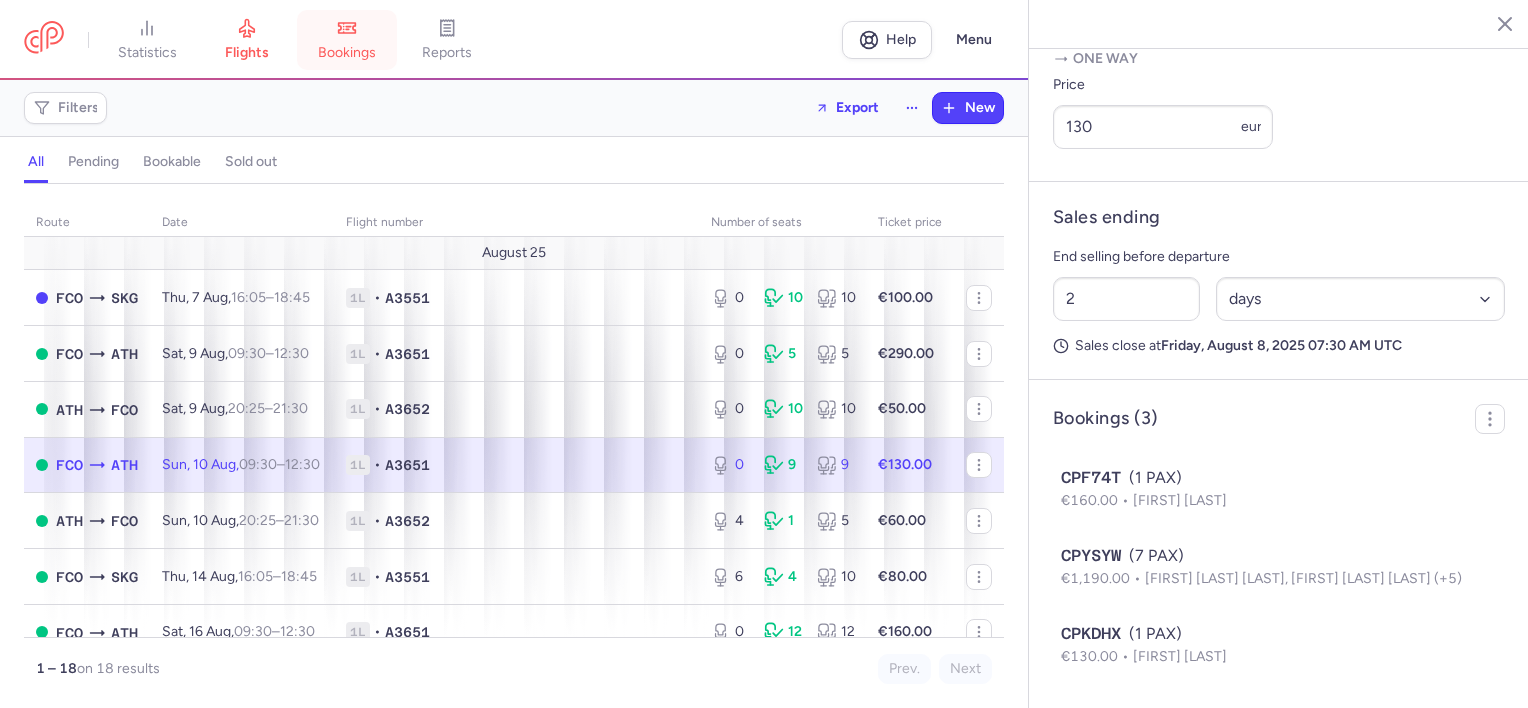 click on "bookings" at bounding box center (347, 53) 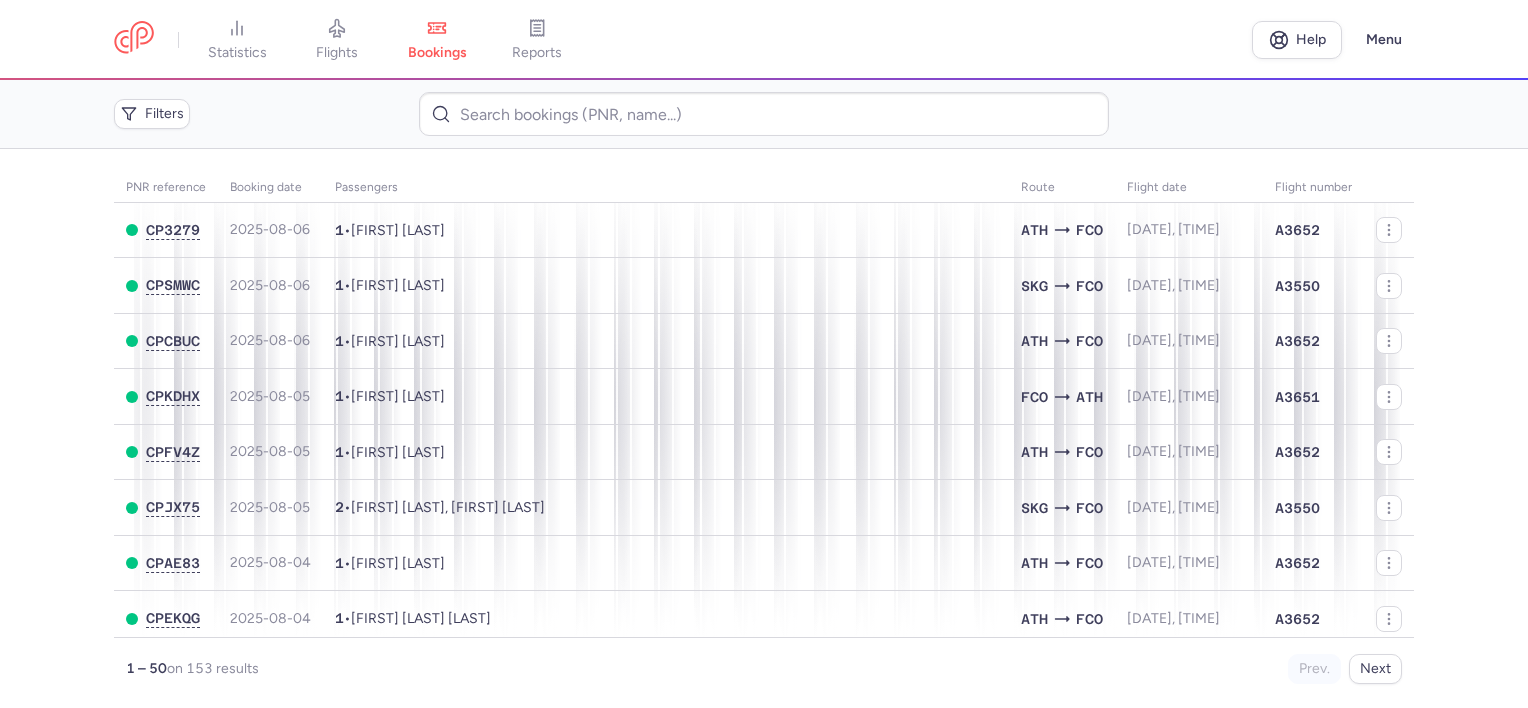 drag, startPoint x: 361, startPoint y: 20, endPoint x: 392, endPoint y: 59, distance: 49.819675 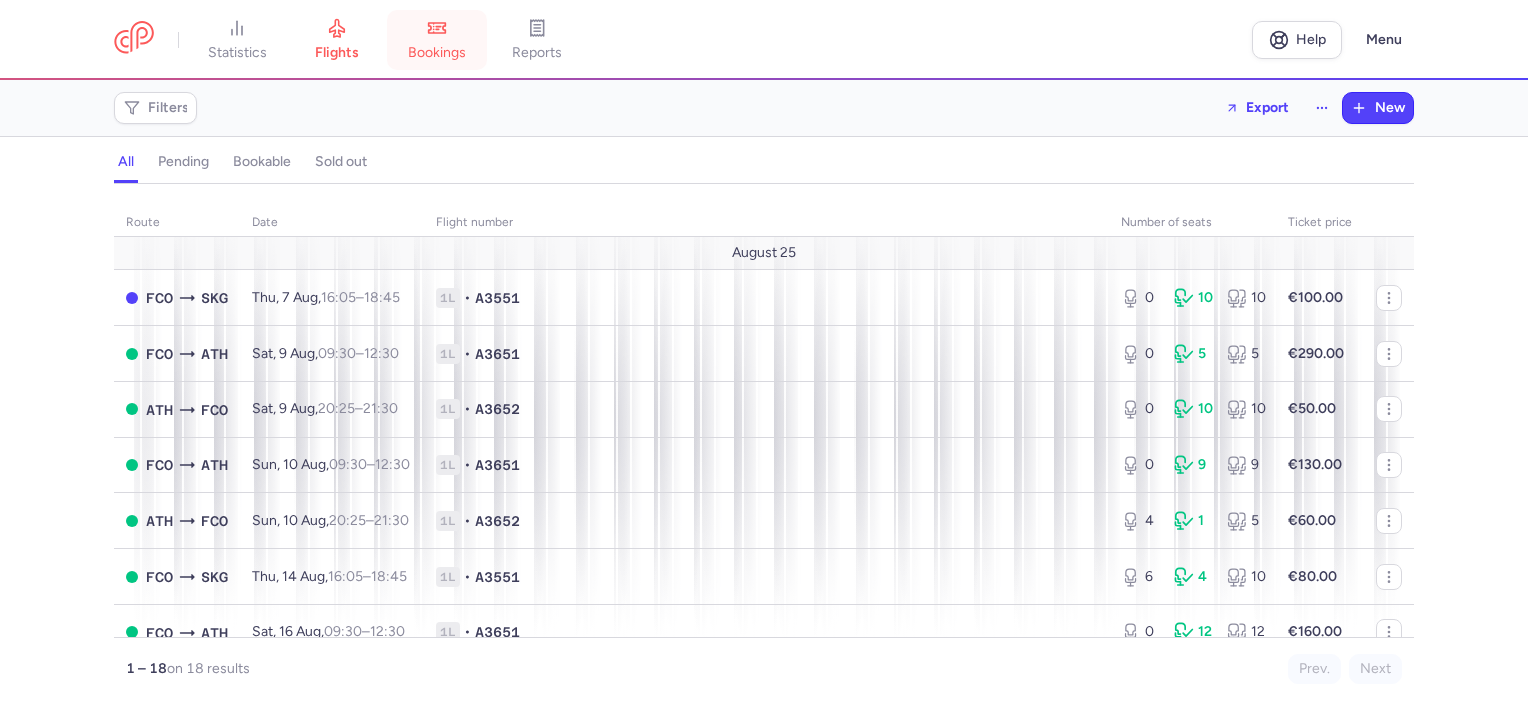 click on "bookings" at bounding box center (437, 40) 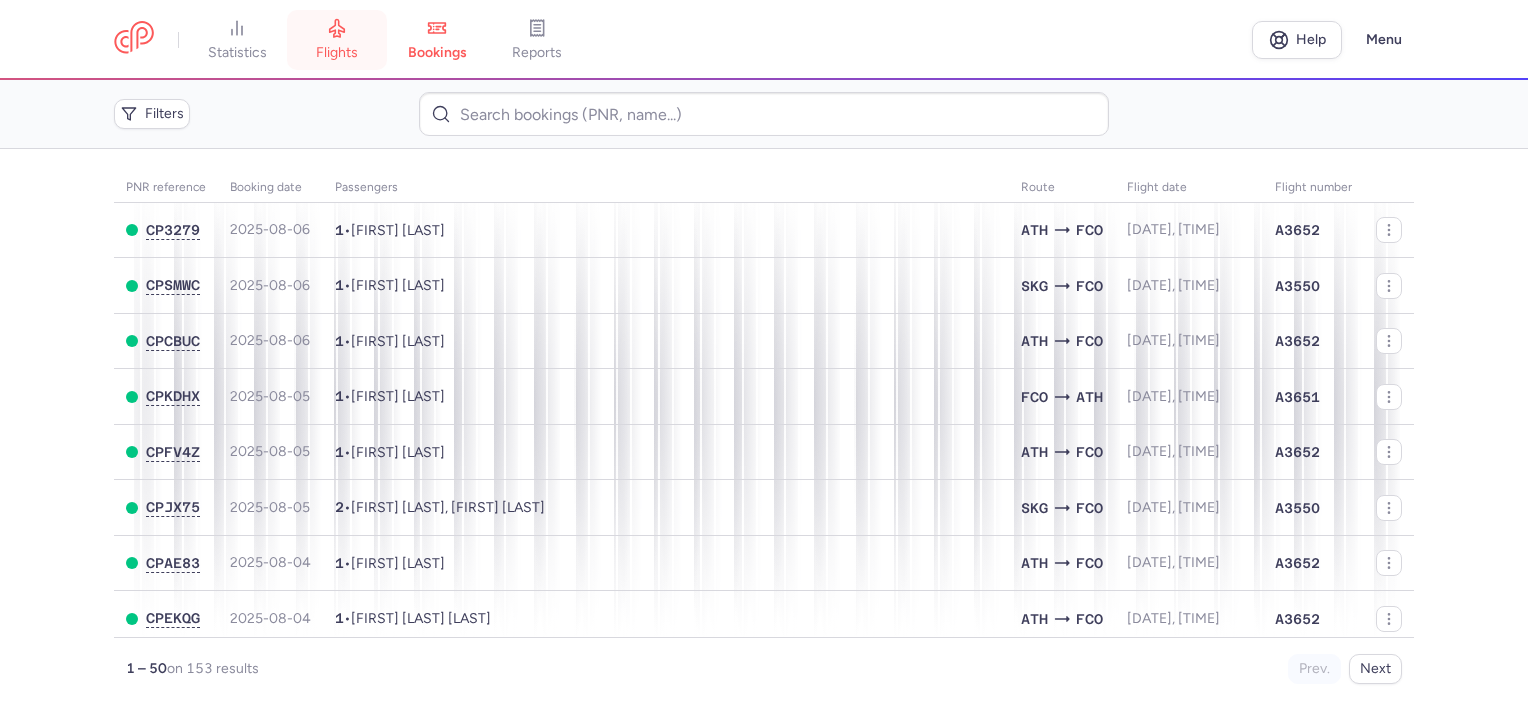 click on "flights" at bounding box center [337, 40] 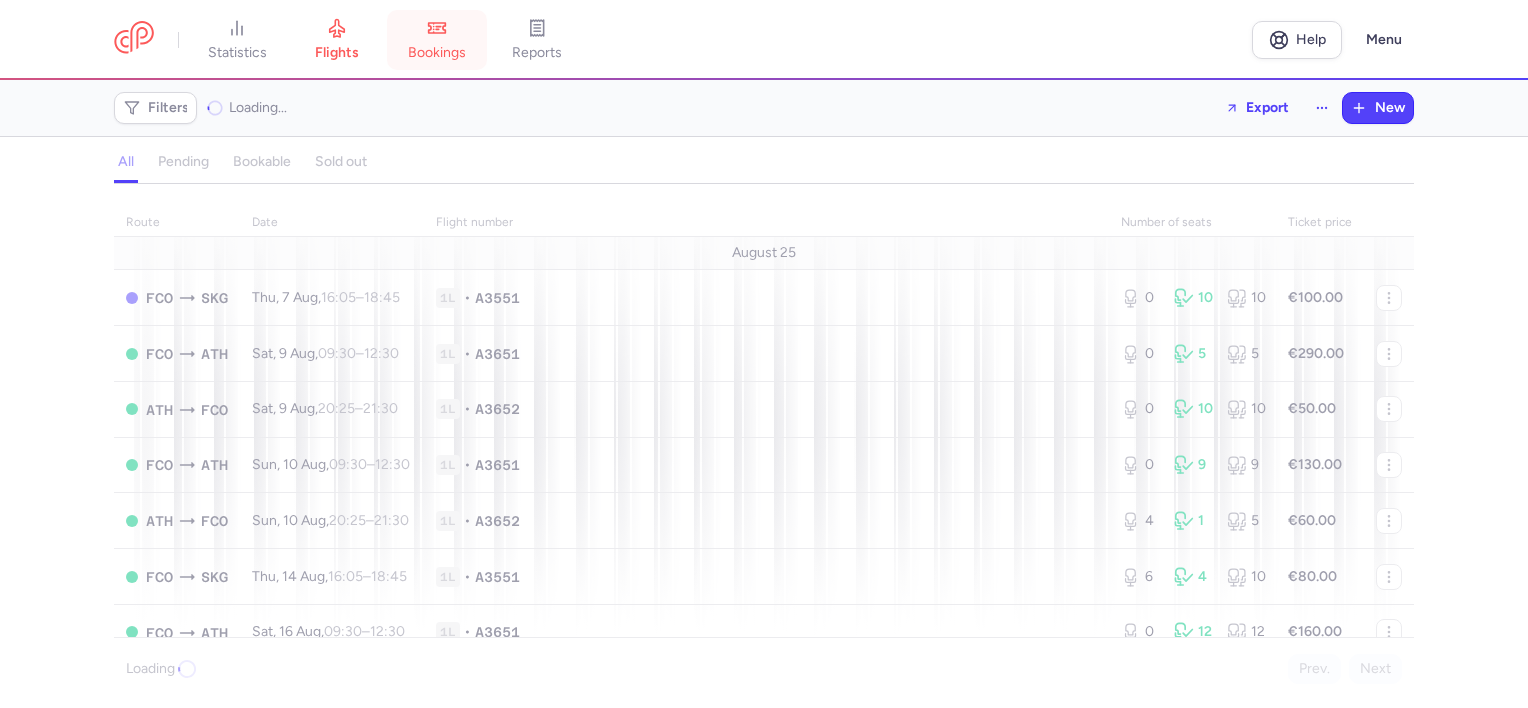 click on "bookings" at bounding box center (437, 40) 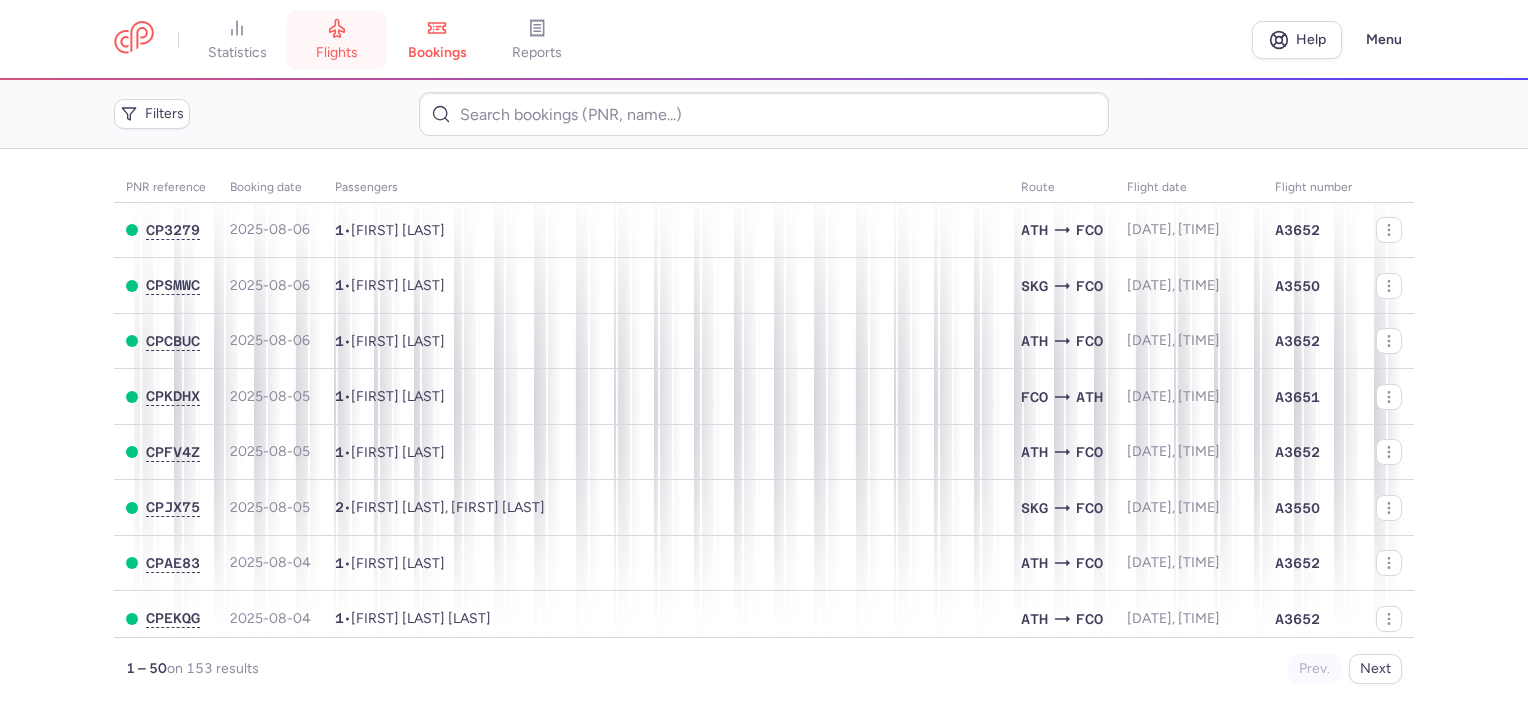 click on "flights" at bounding box center [337, 40] 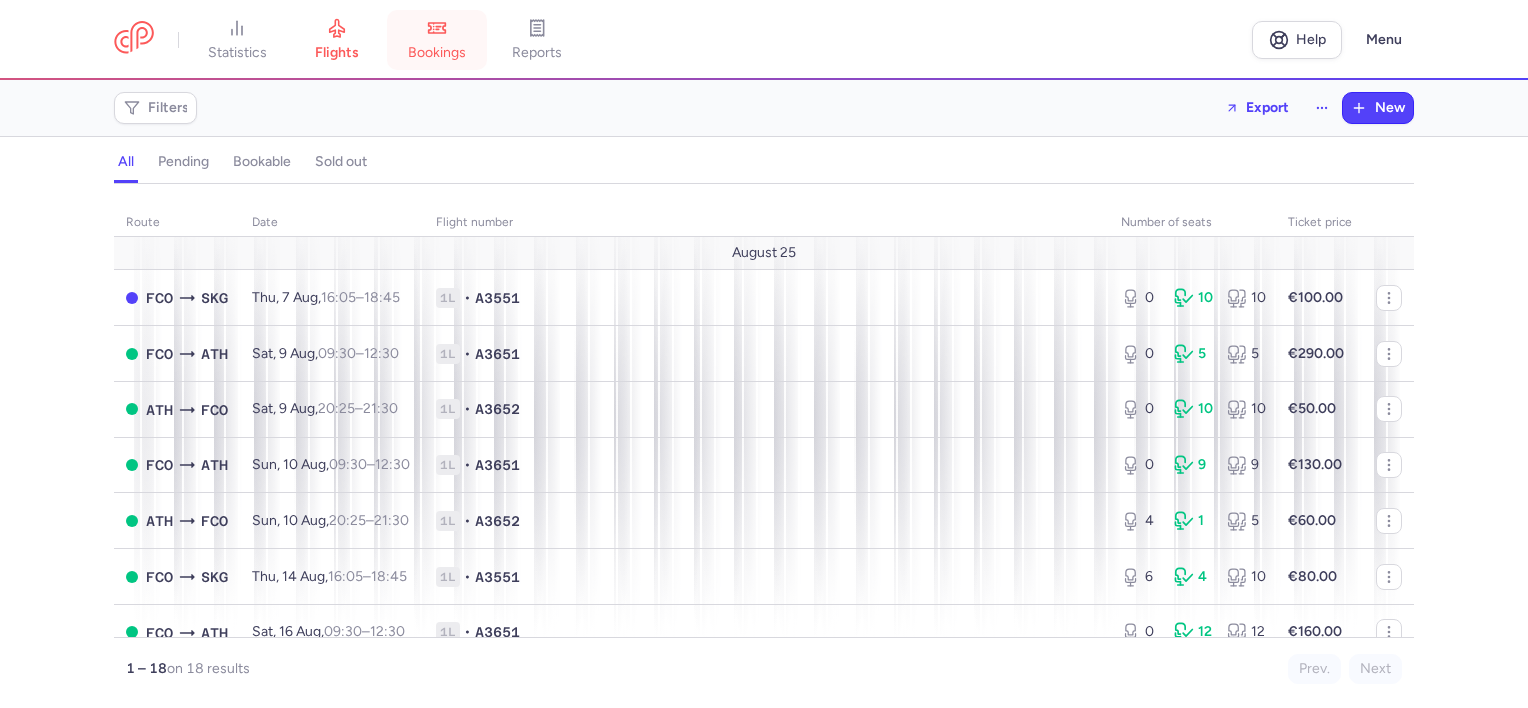 click on "bookings" at bounding box center [437, 40] 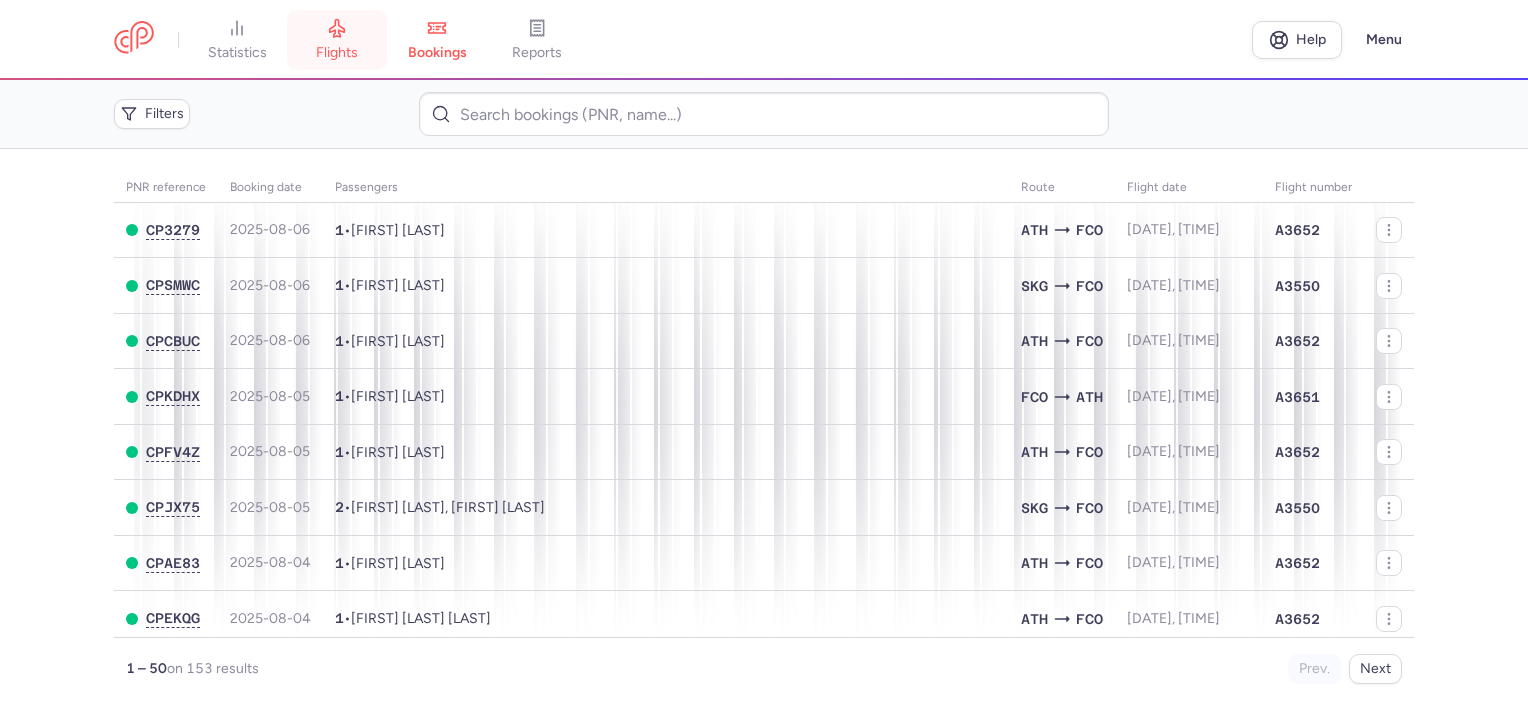 click on "flights" at bounding box center [337, 40] 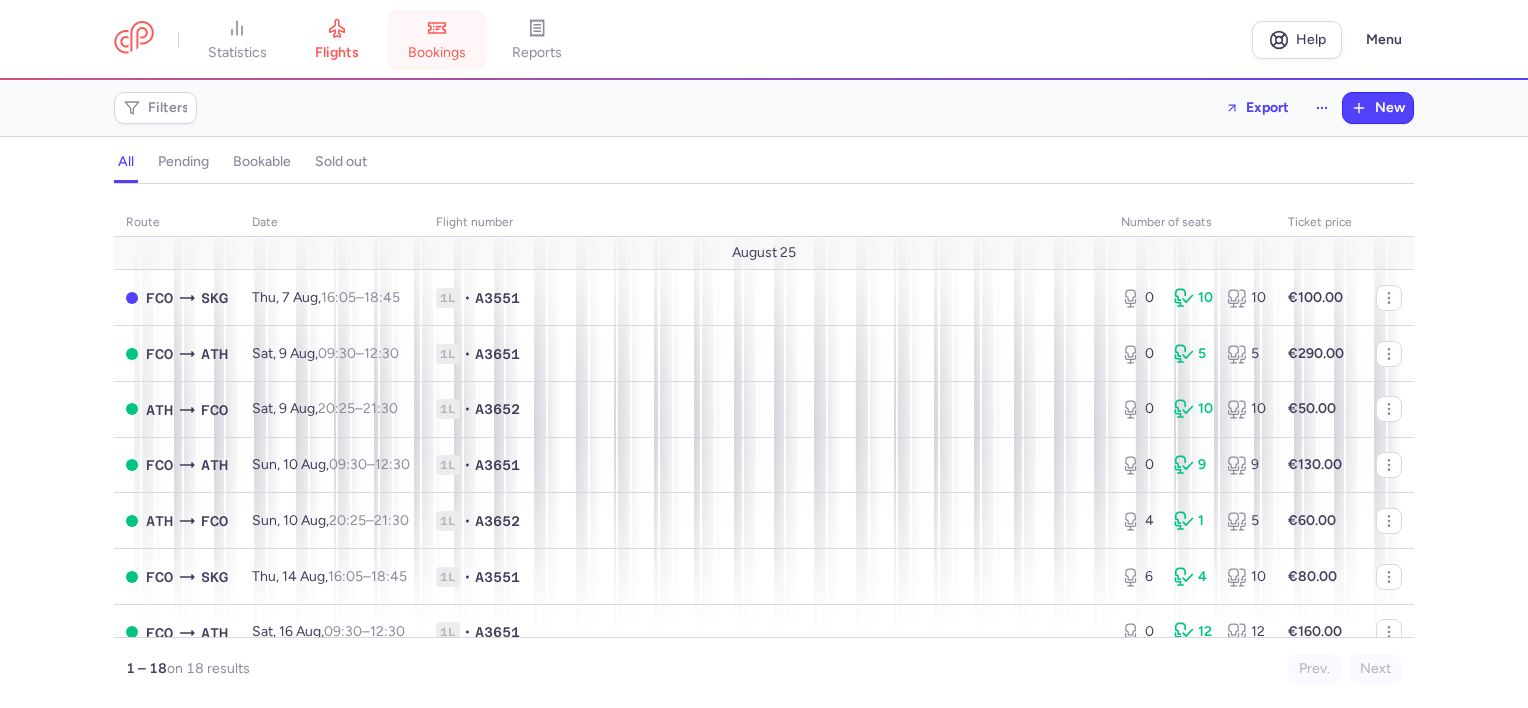 click on "bookings" at bounding box center (437, 40) 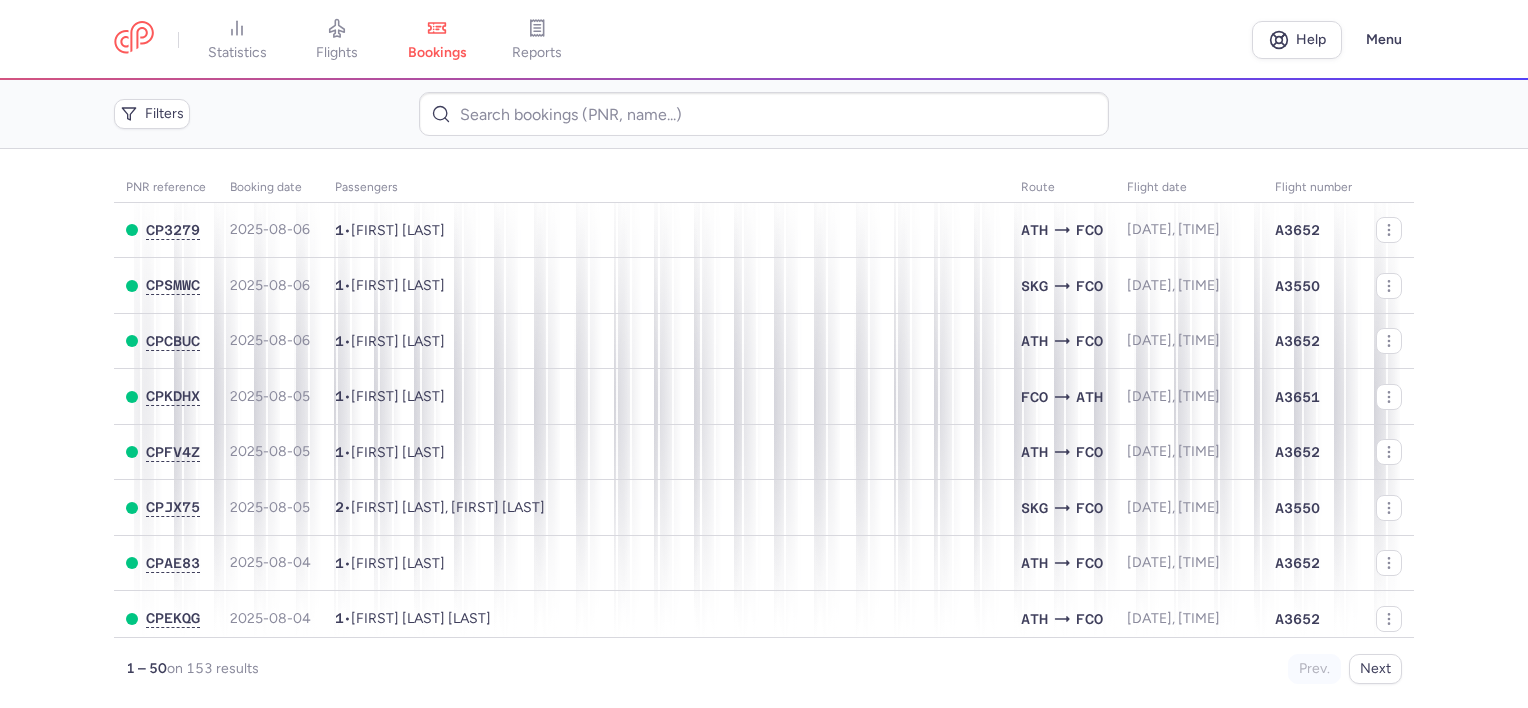 drag, startPoint x: 326, startPoint y: 33, endPoint x: 418, endPoint y: 30, distance: 92.0489 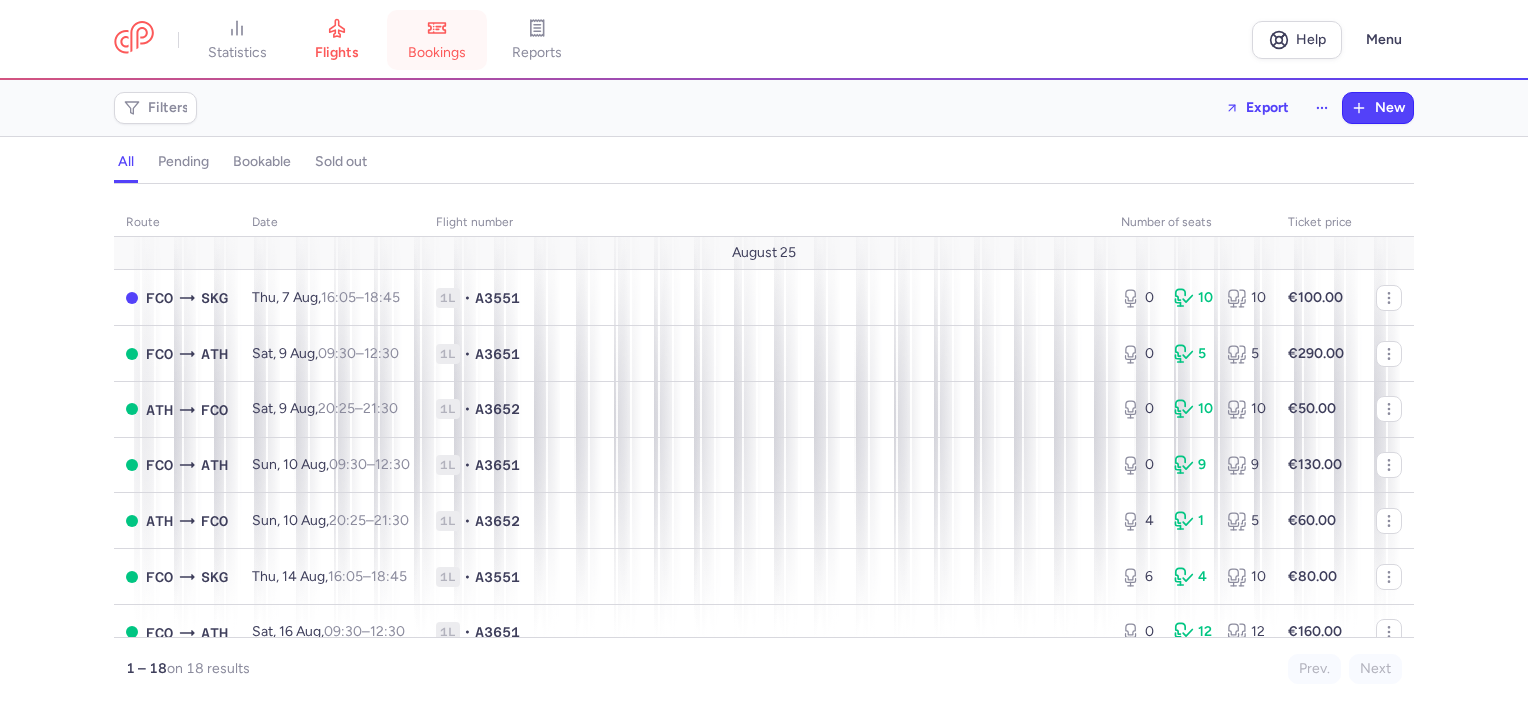 click 